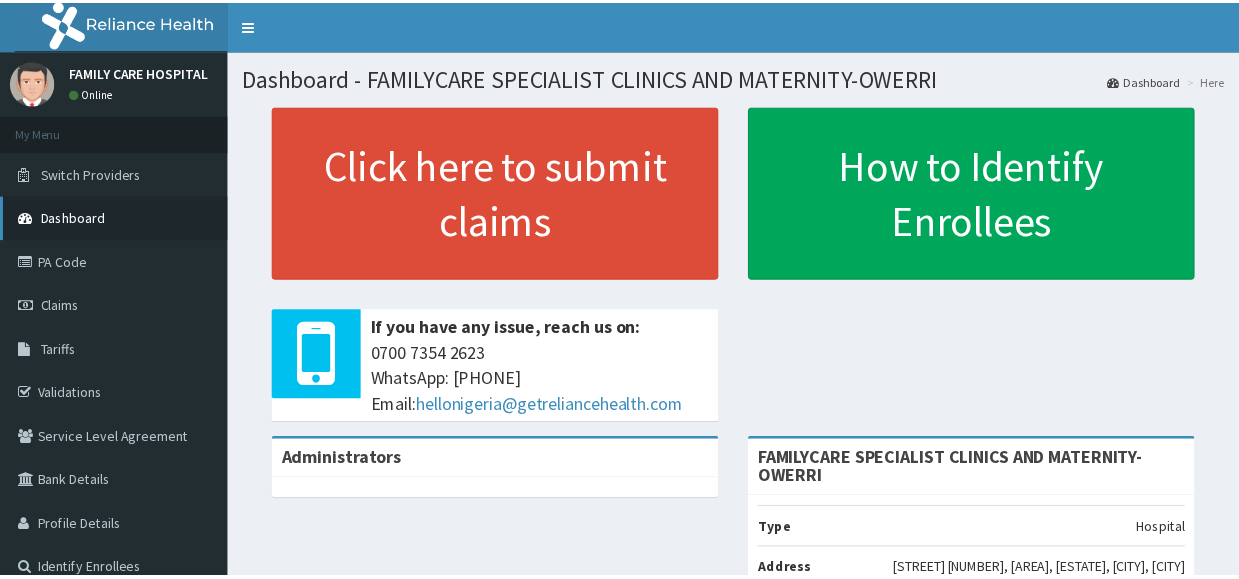 scroll, scrollTop: 0, scrollLeft: 0, axis: both 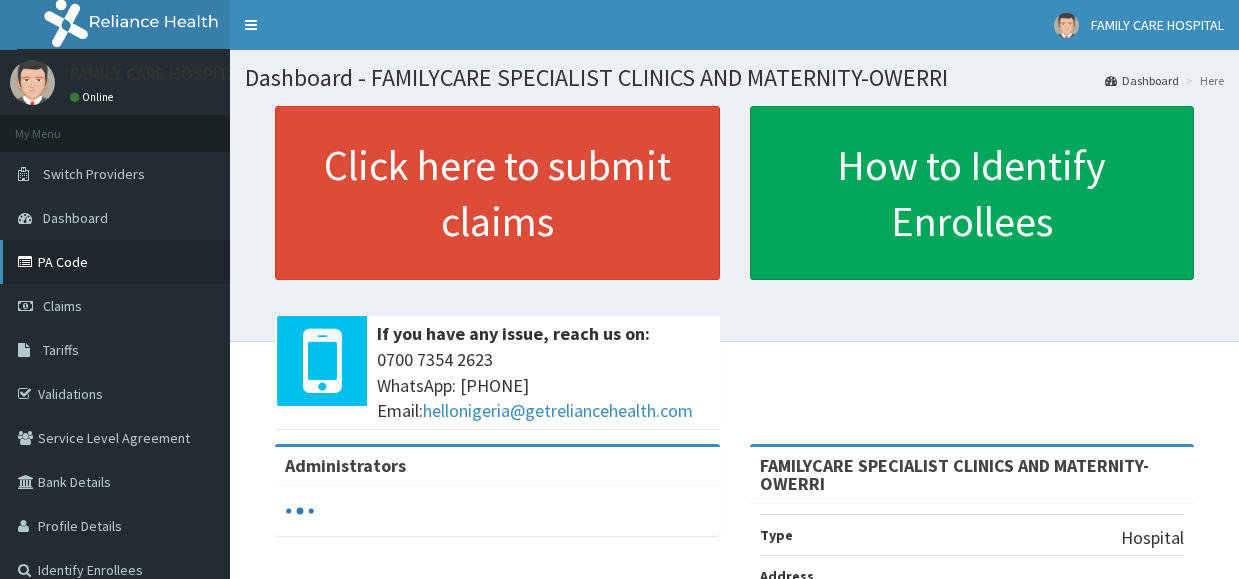 click on "PA Code" at bounding box center (115, 262) 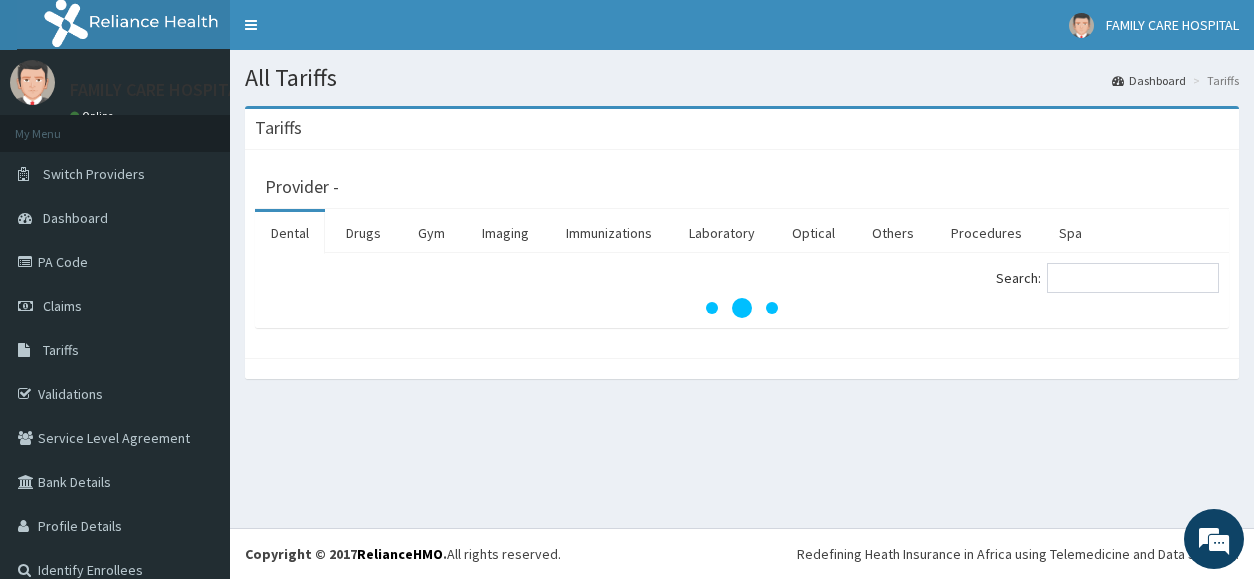 scroll, scrollTop: 0, scrollLeft: 0, axis: both 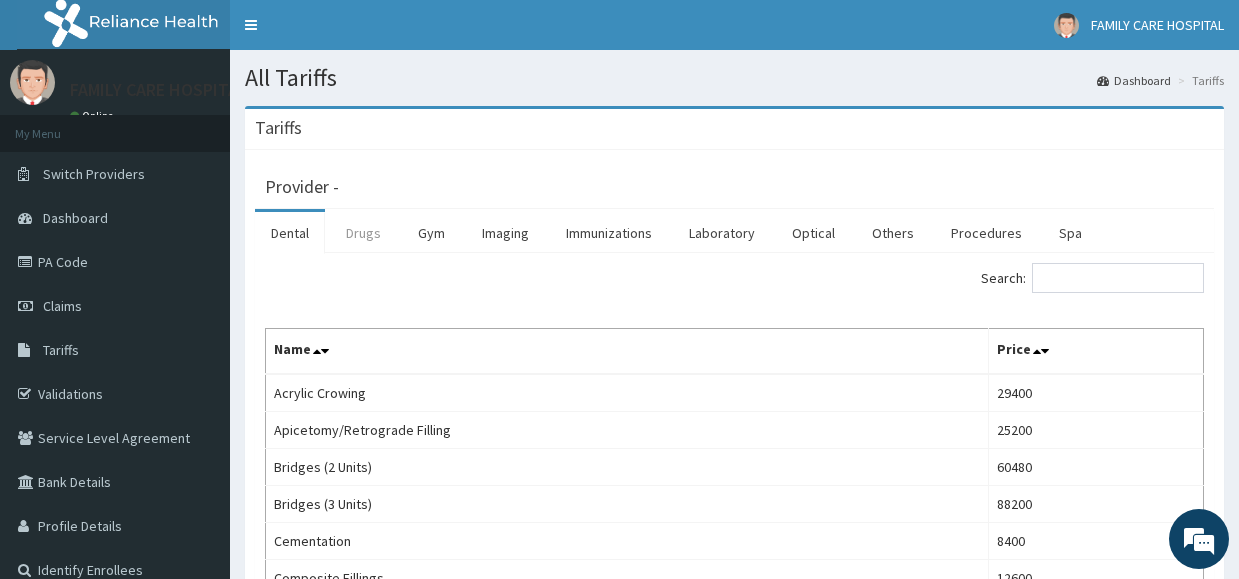 click on "Drugs" at bounding box center (363, 233) 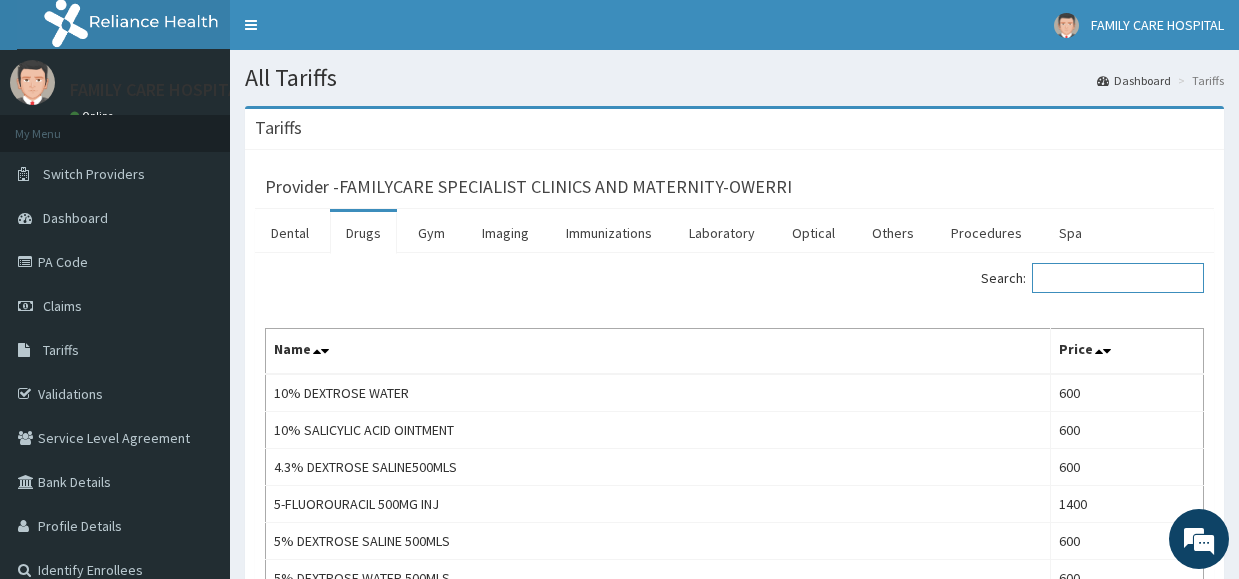 click on "Search:" at bounding box center (1118, 278) 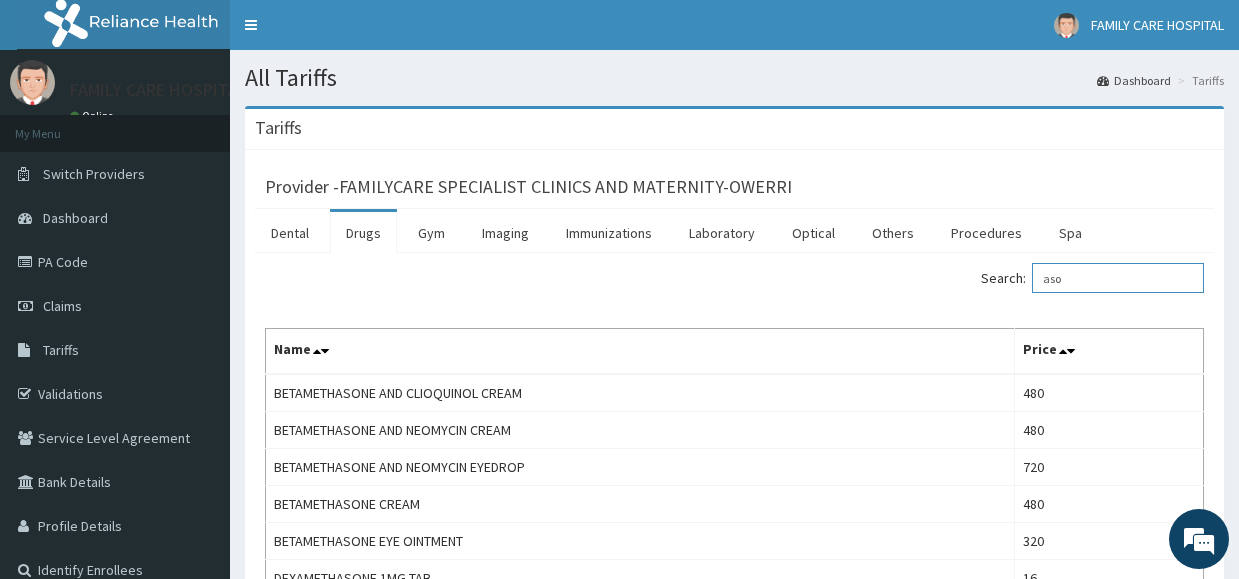scroll, scrollTop: 0, scrollLeft: 0, axis: both 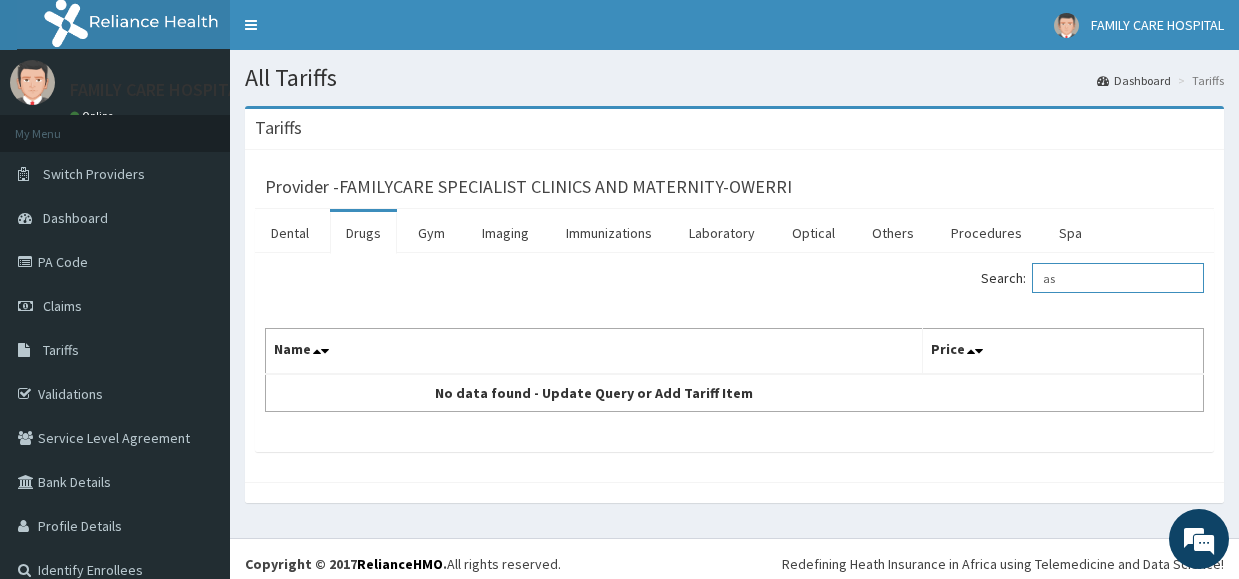 type on "a" 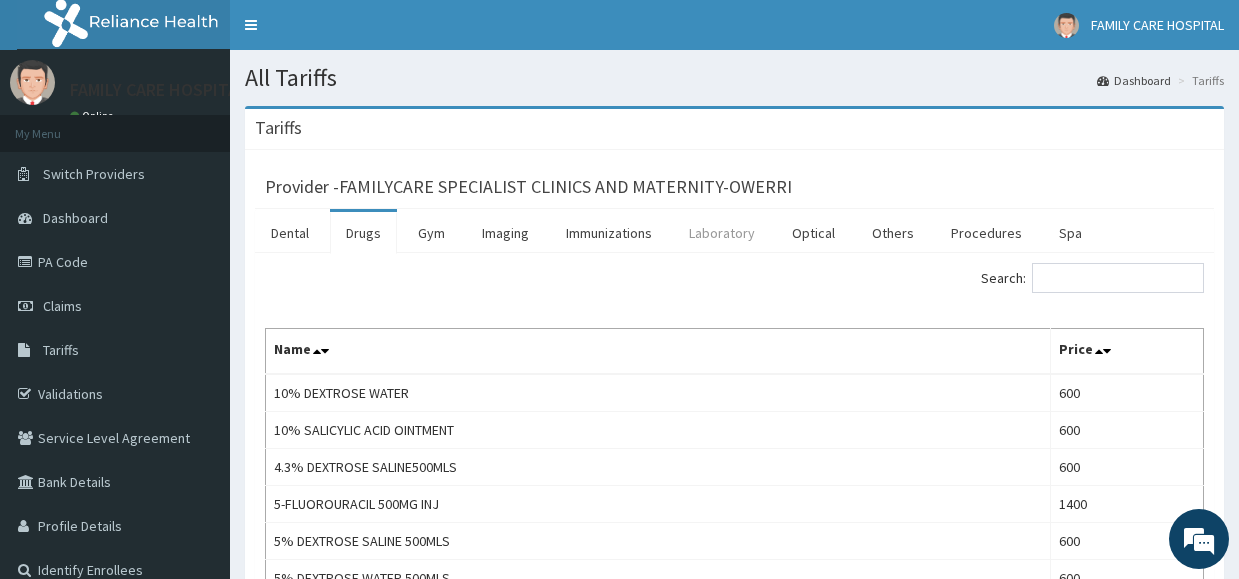 click on "Laboratory" at bounding box center (722, 233) 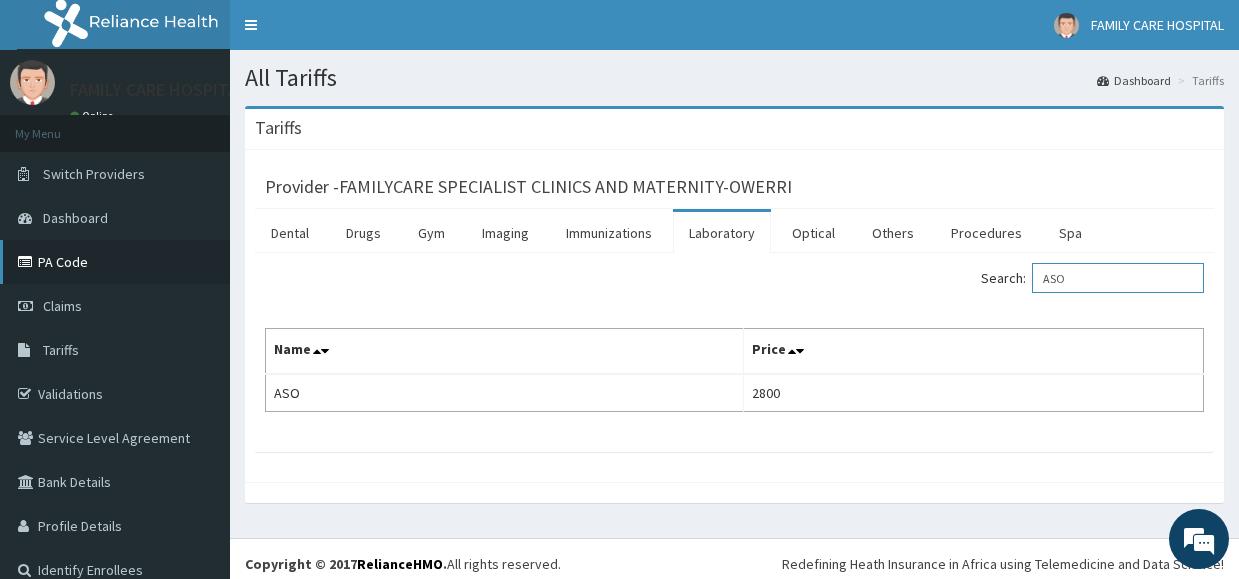 type on "ASO" 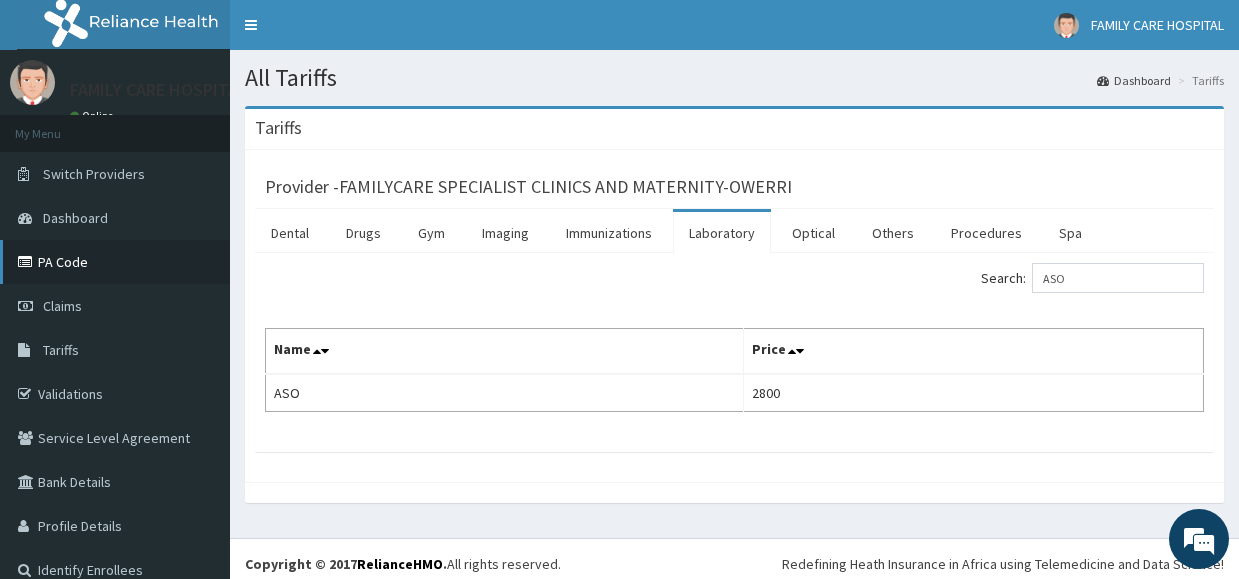 click on "PA Code" at bounding box center [115, 262] 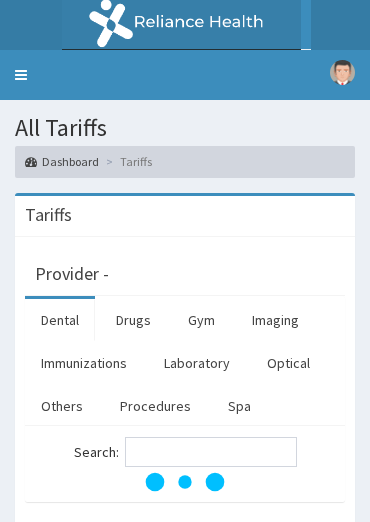 scroll, scrollTop: 0, scrollLeft: 0, axis: both 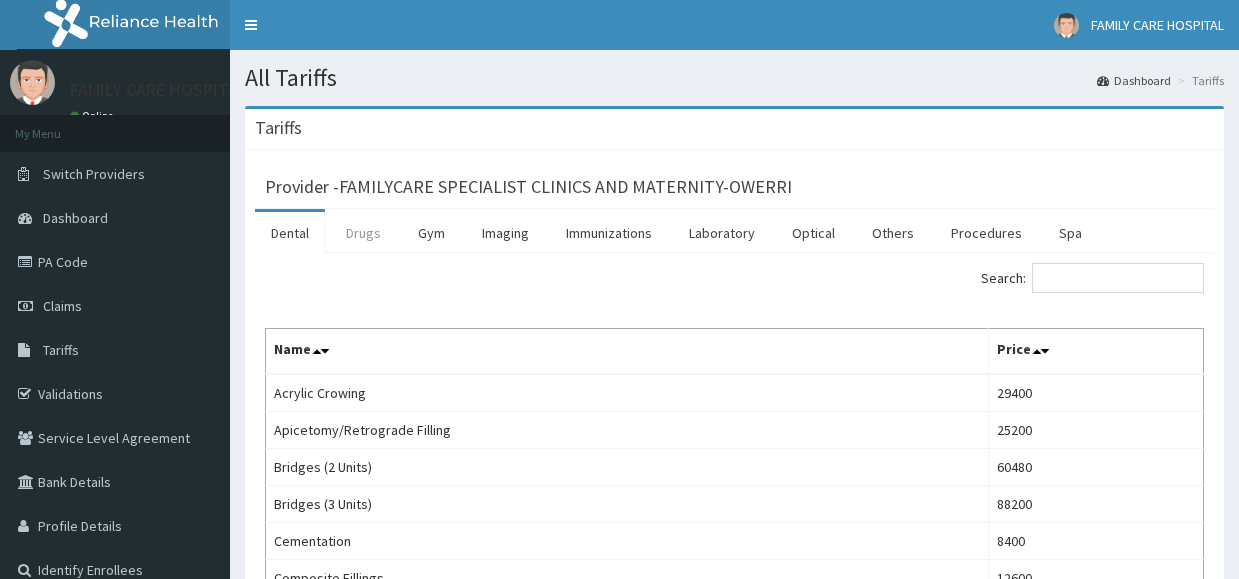 click on "Drugs" at bounding box center (363, 233) 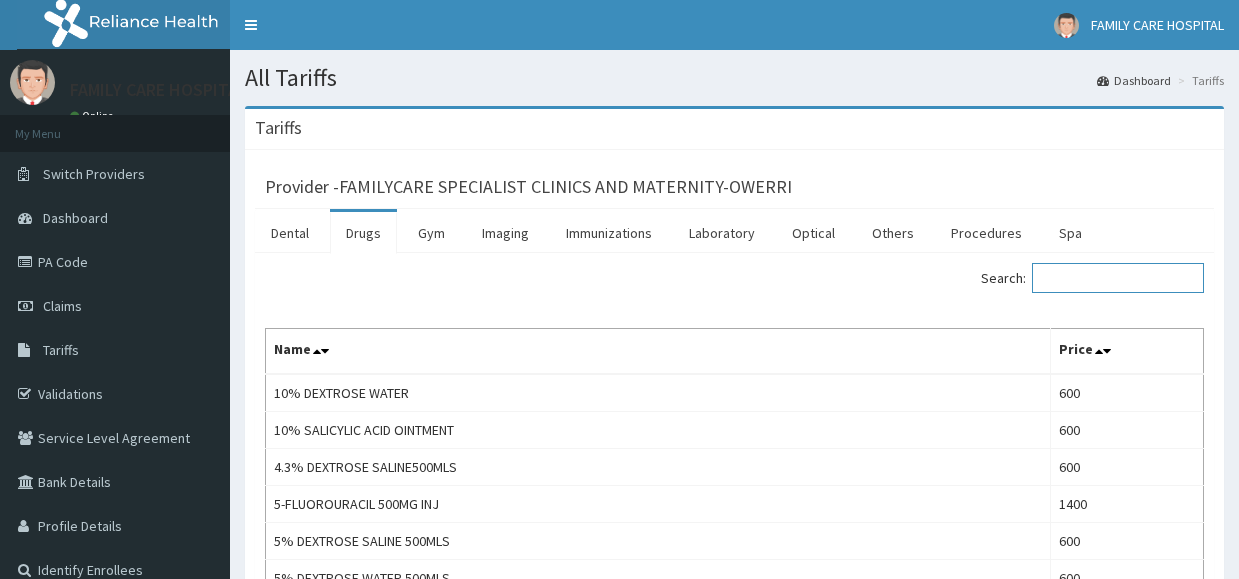click on "Search:" at bounding box center (1118, 278) 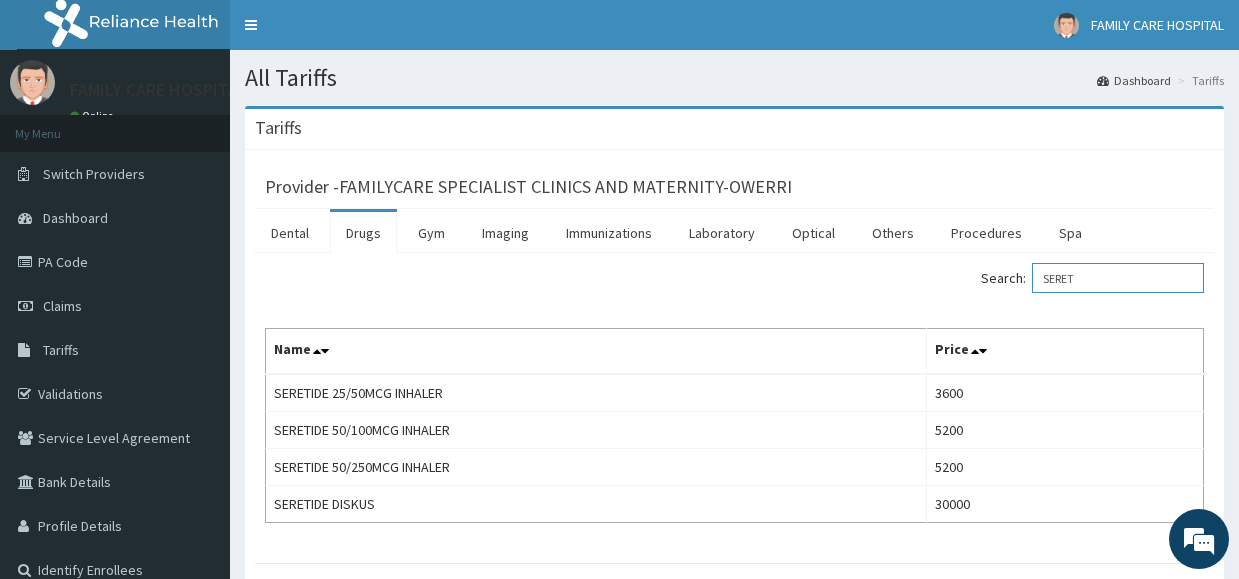 scroll, scrollTop: 0, scrollLeft: 0, axis: both 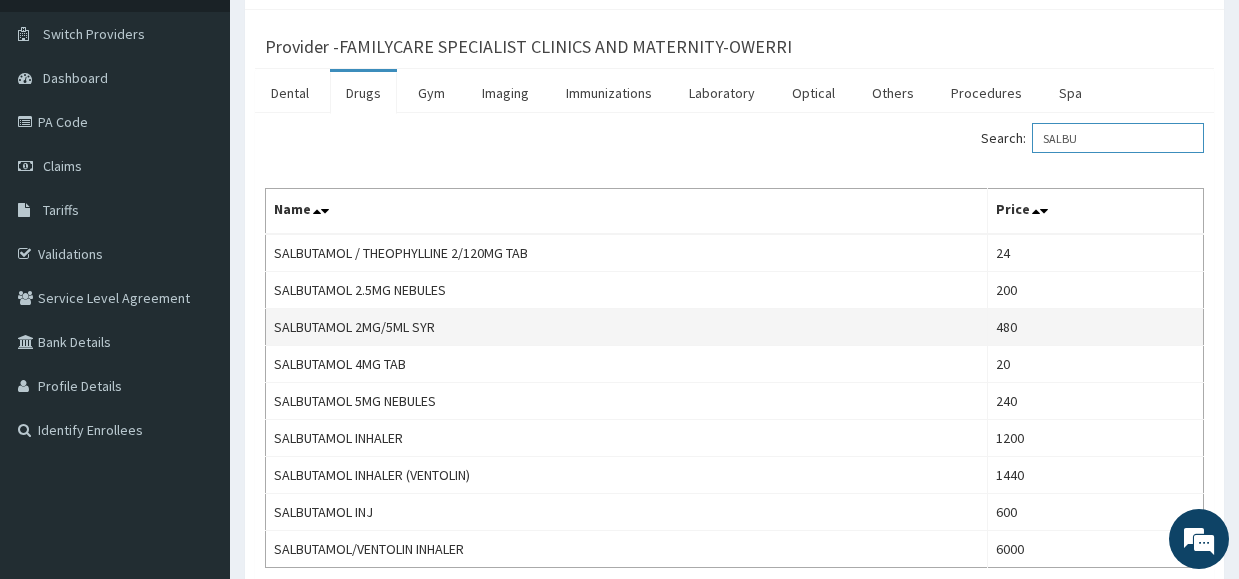 type on "SALBU" 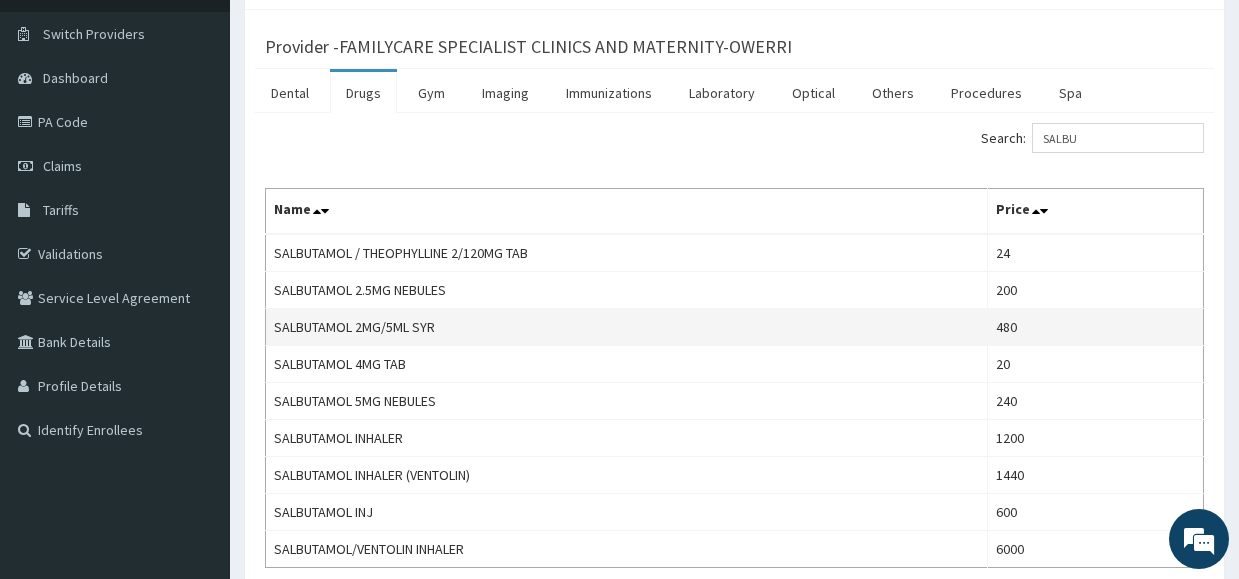 click on "480" at bounding box center (1096, 327) 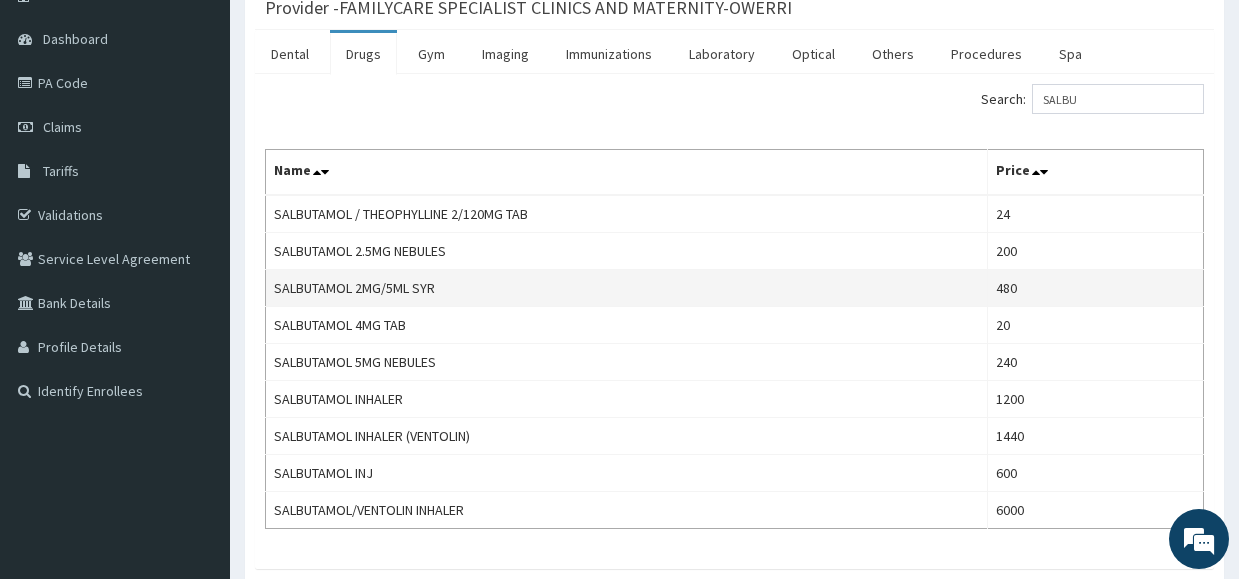 scroll, scrollTop: 187, scrollLeft: 0, axis: vertical 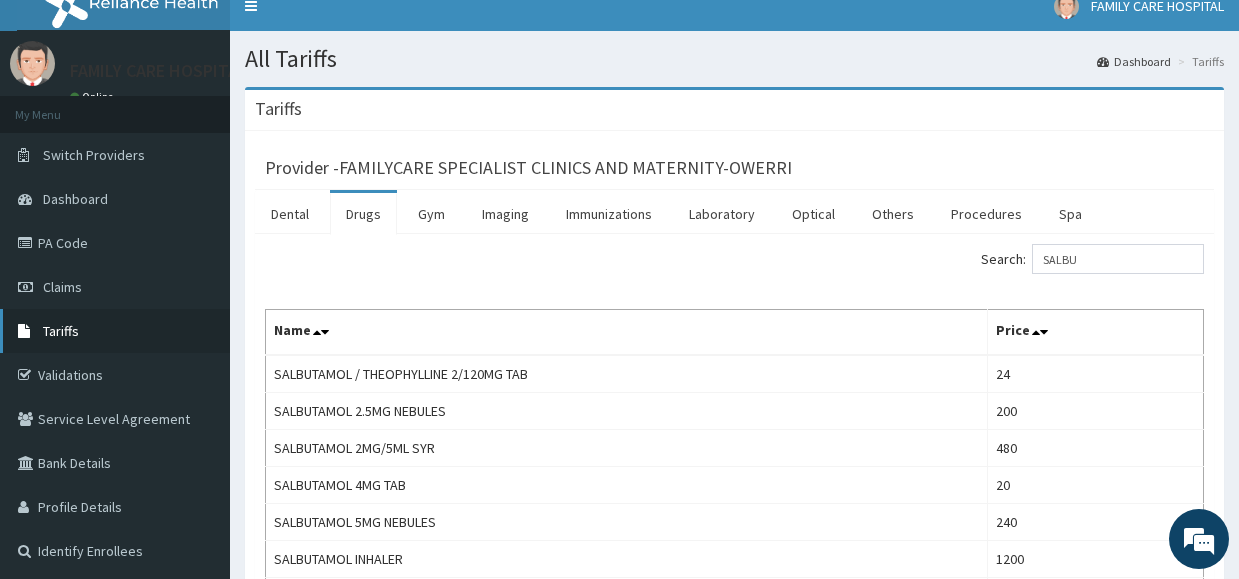 click on "Tariffs" at bounding box center (115, 331) 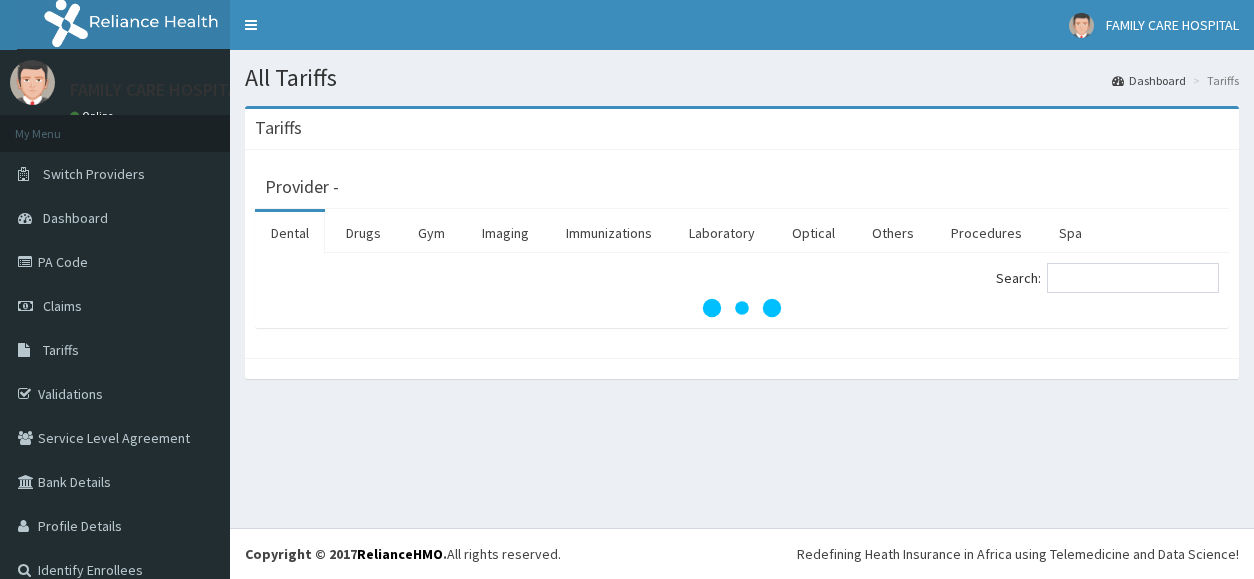 scroll, scrollTop: 0, scrollLeft: 0, axis: both 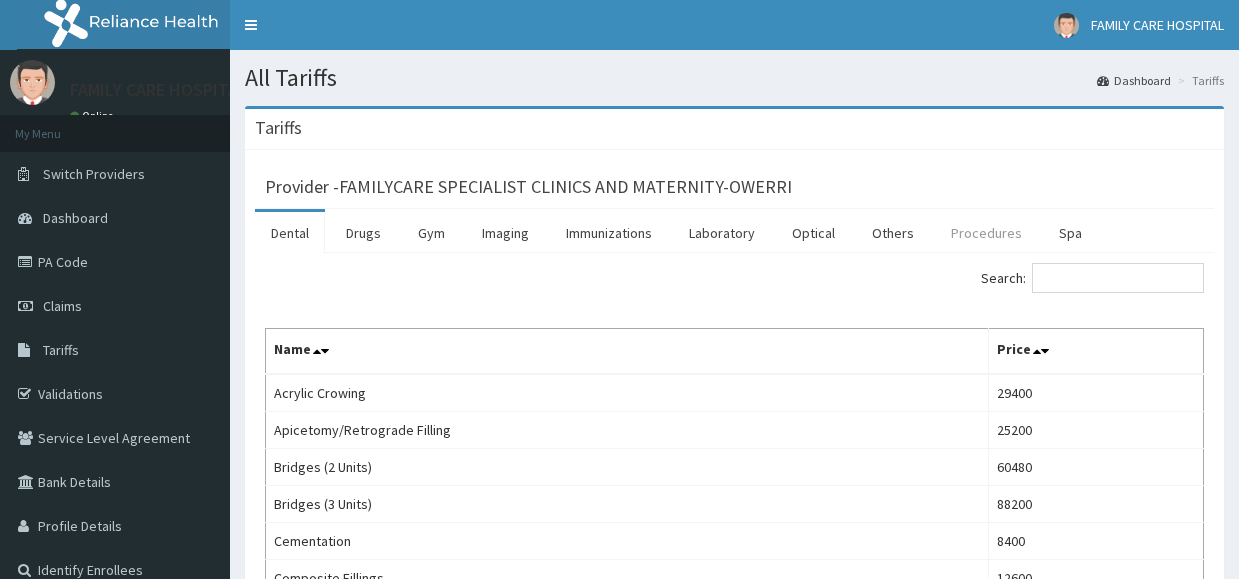 click on "Procedures" at bounding box center [986, 233] 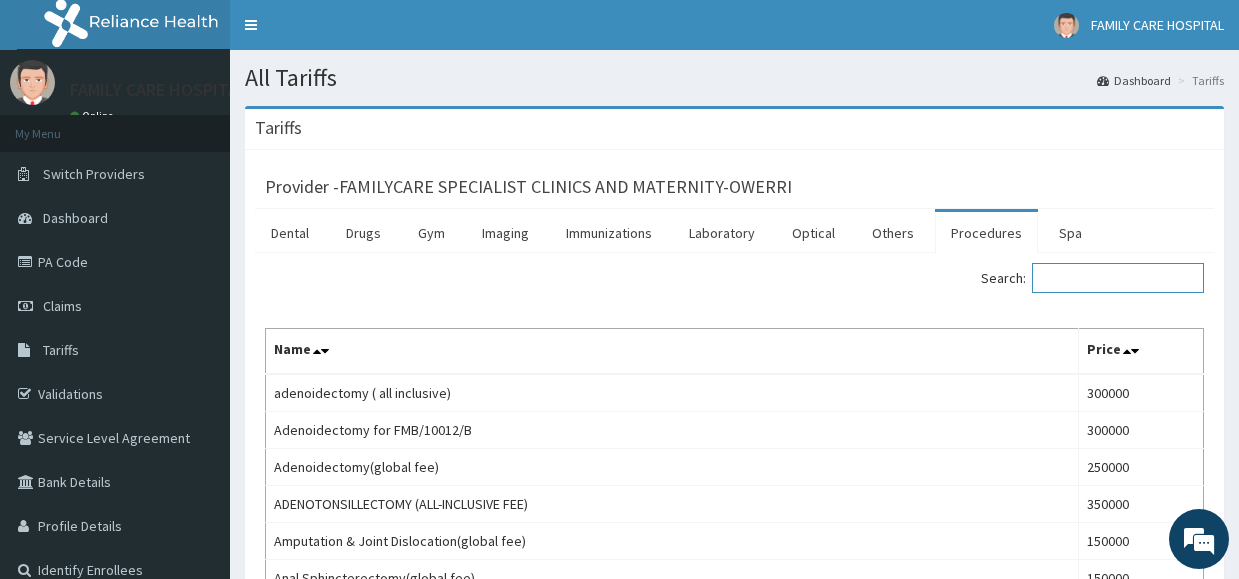 click on "Search:" at bounding box center [1118, 278] 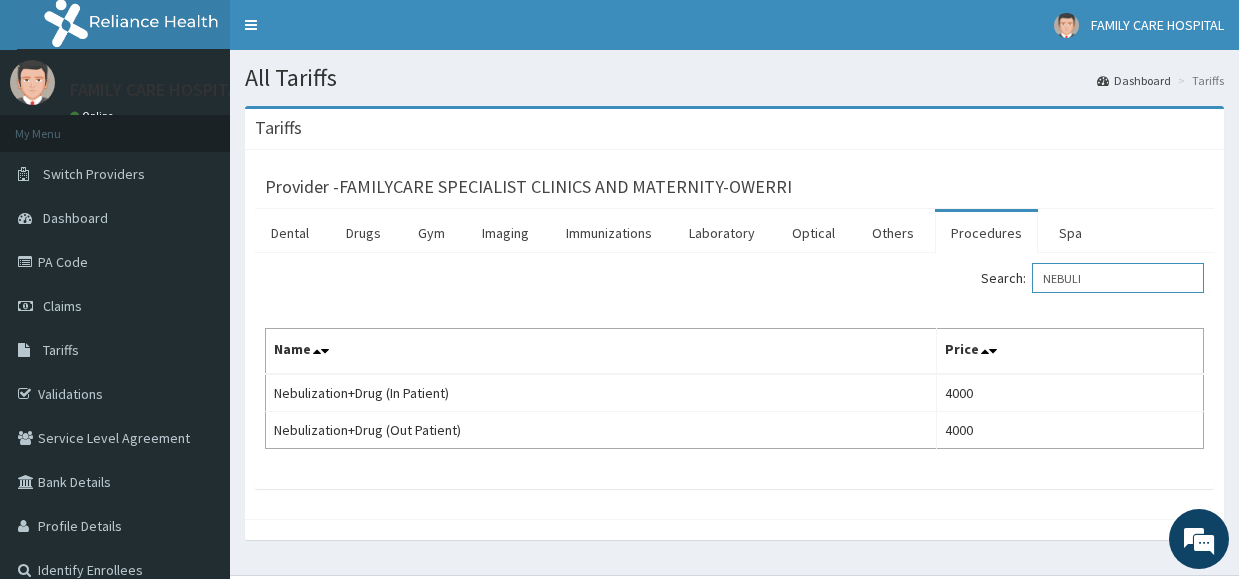 scroll, scrollTop: 0, scrollLeft: 0, axis: both 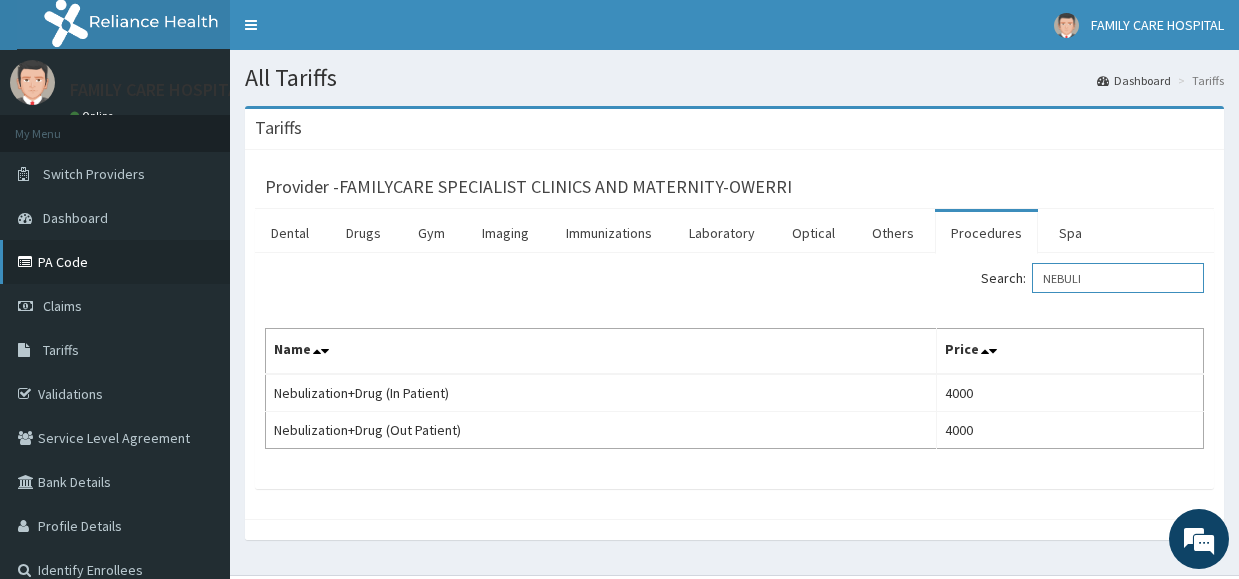 type on "NEBULI" 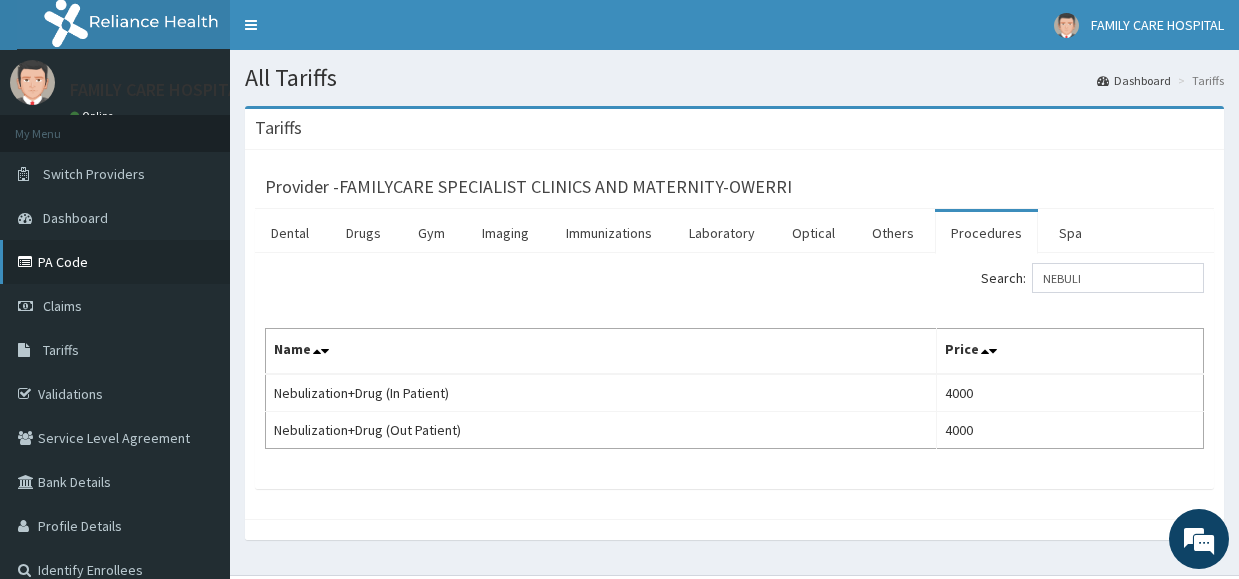 click on "PA Code" at bounding box center (115, 262) 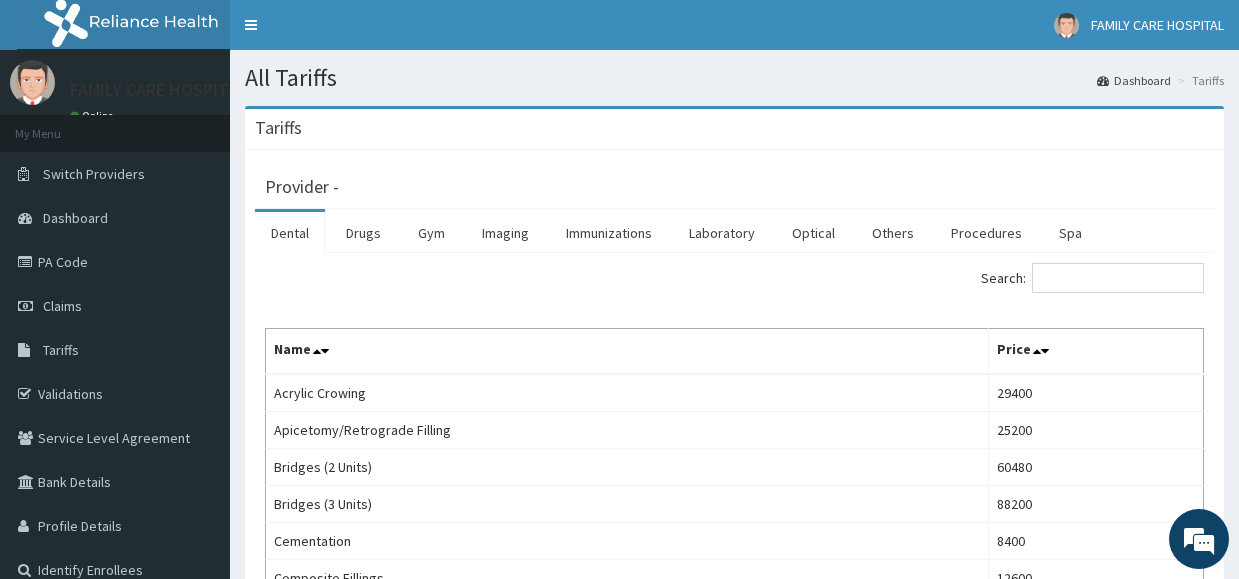 scroll, scrollTop: 0, scrollLeft: 0, axis: both 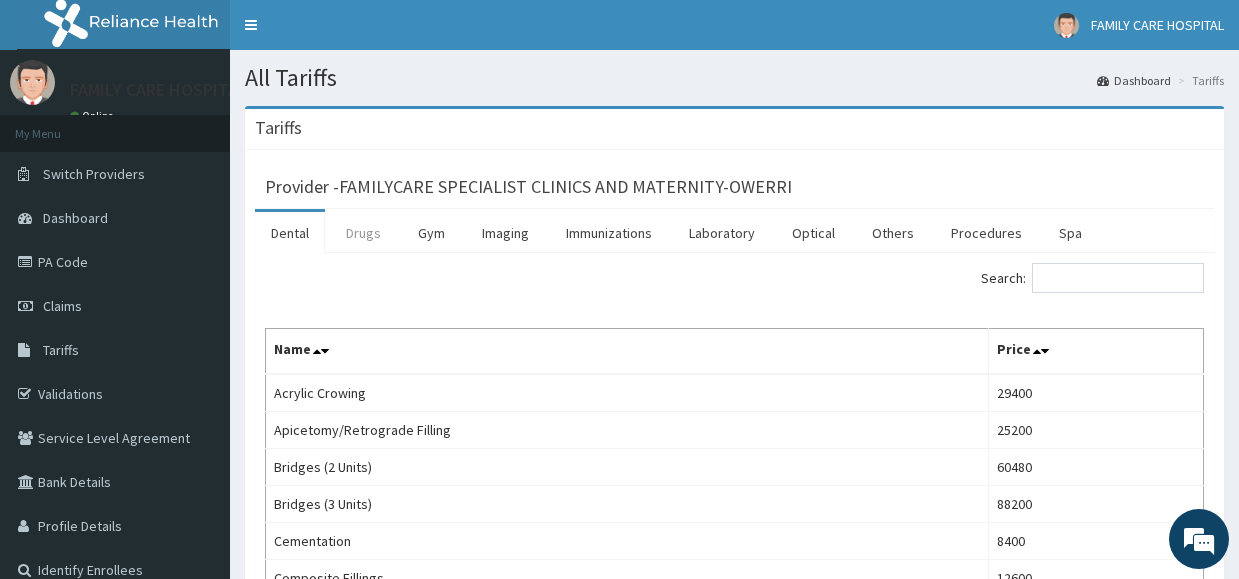 drag, startPoint x: 0, startPoint y: 0, endPoint x: 360, endPoint y: 234, distance: 429.36697 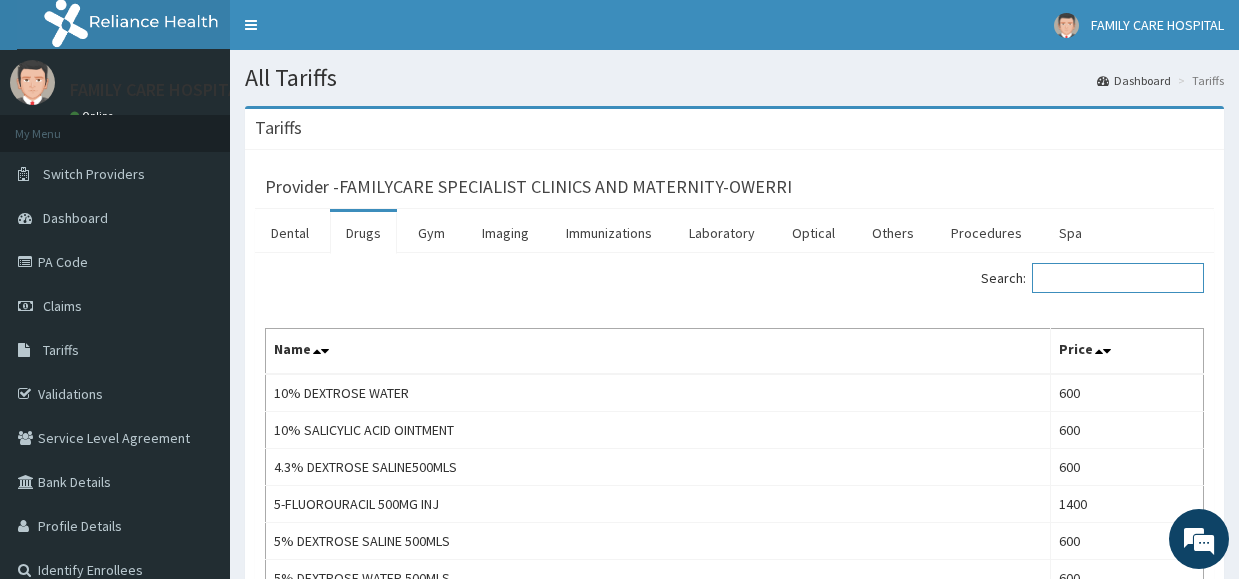 click on "Search:" at bounding box center [1118, 278] 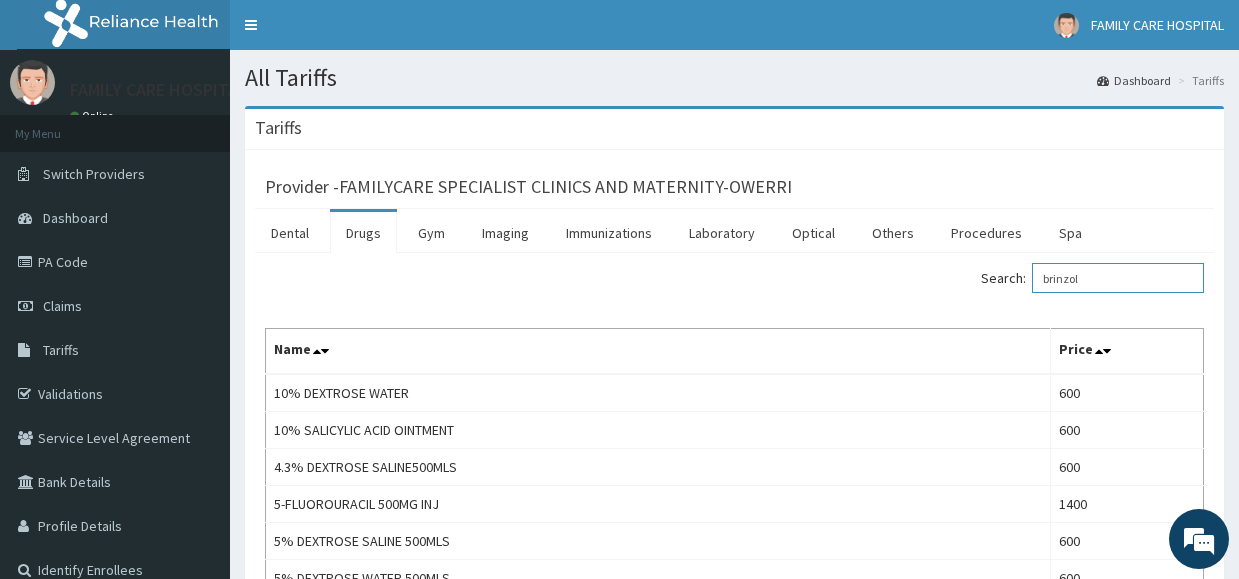 scroll, scrollTop: 0, scrollLeft: 0, axis: both 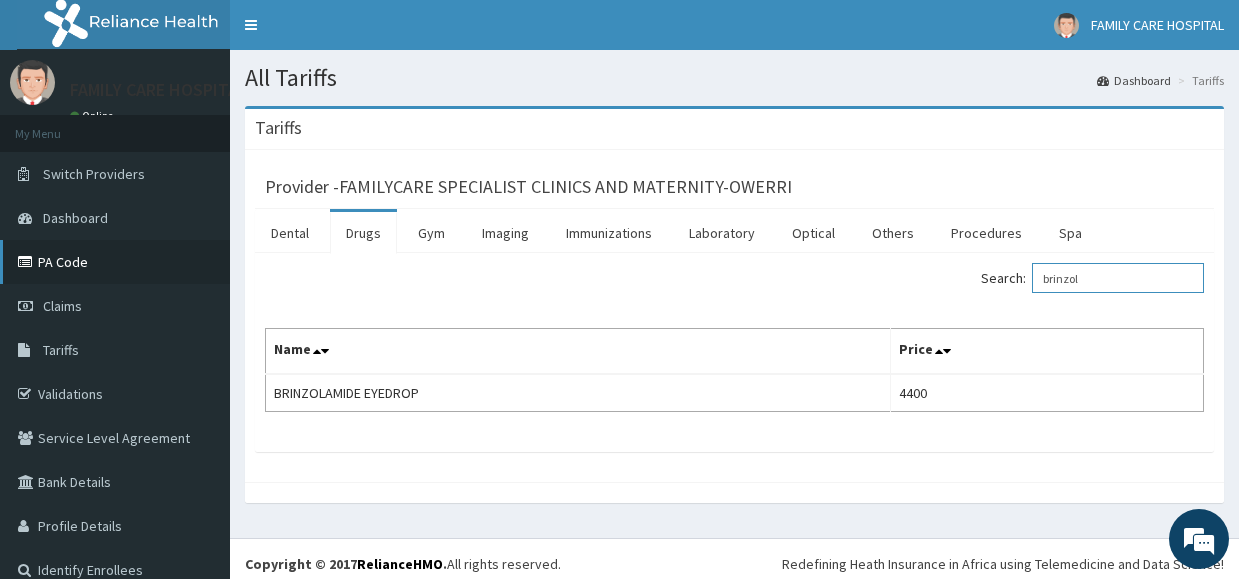 type on "brinzol" 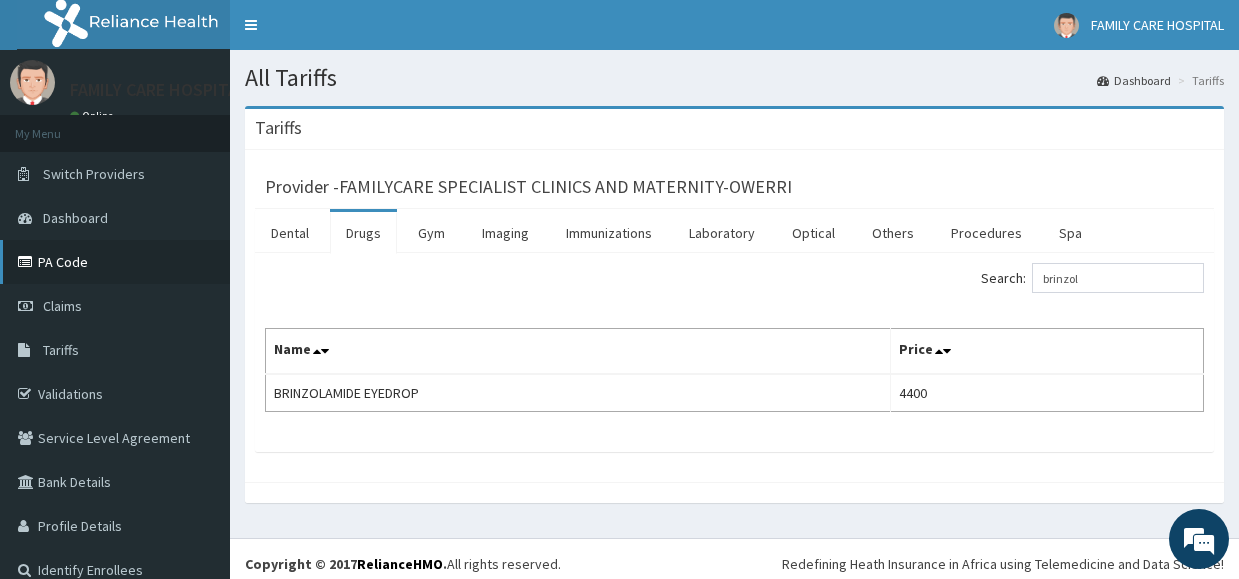 click on "PA Code" at bounding box center [115, 262] 